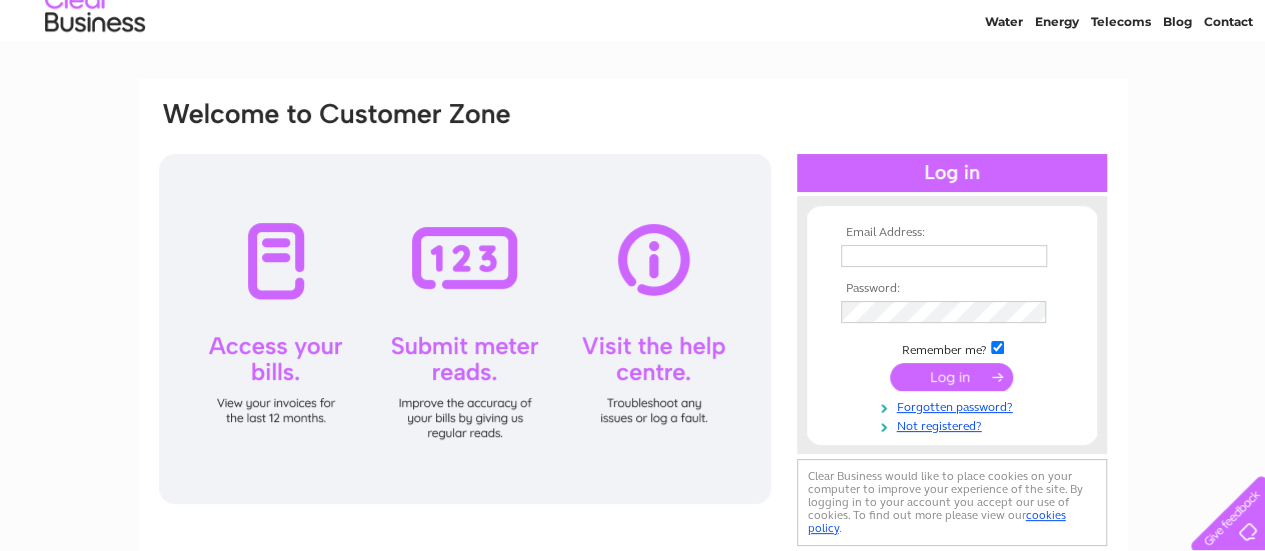 scroll, scrollTop: 100, scrollLeft: 0, axis: vertical 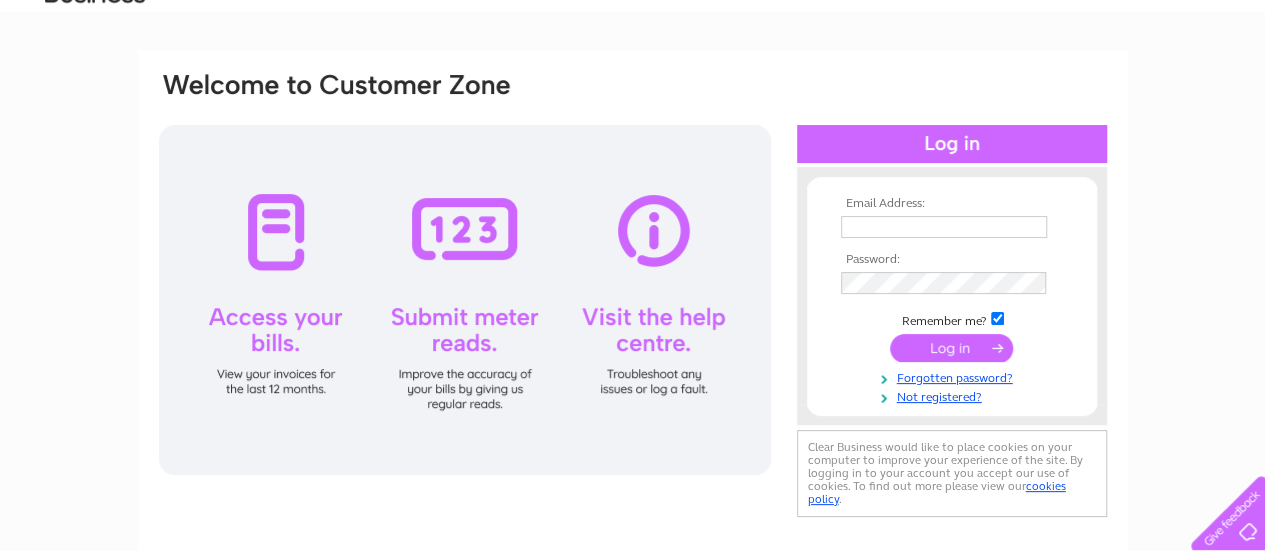click at bounding box center (944, 227) 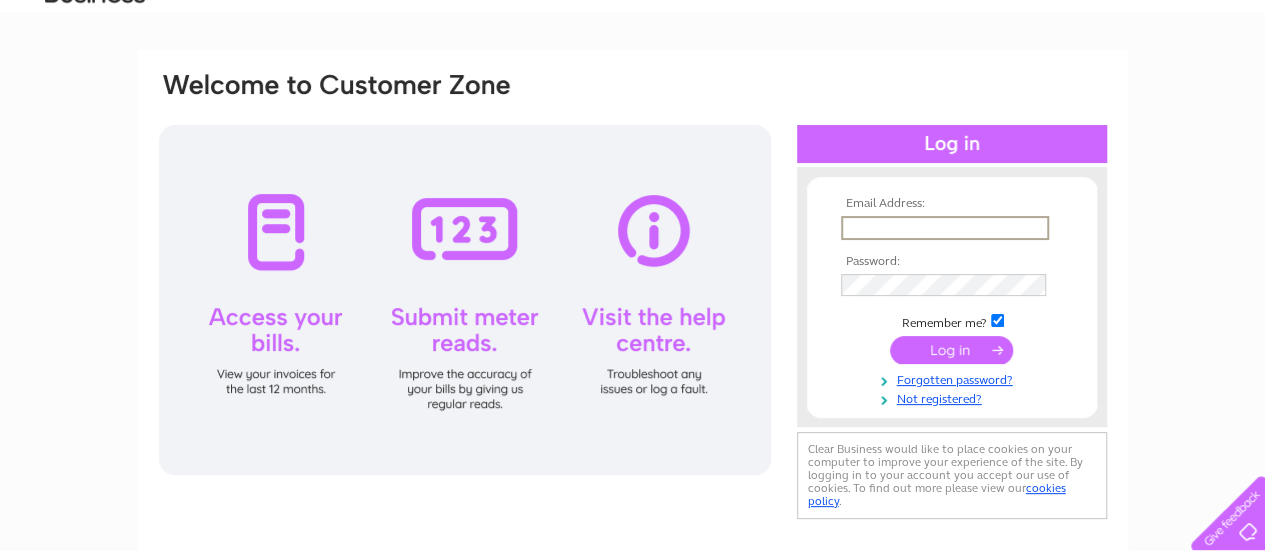 type on "info@yellabrickroad.co.uk" 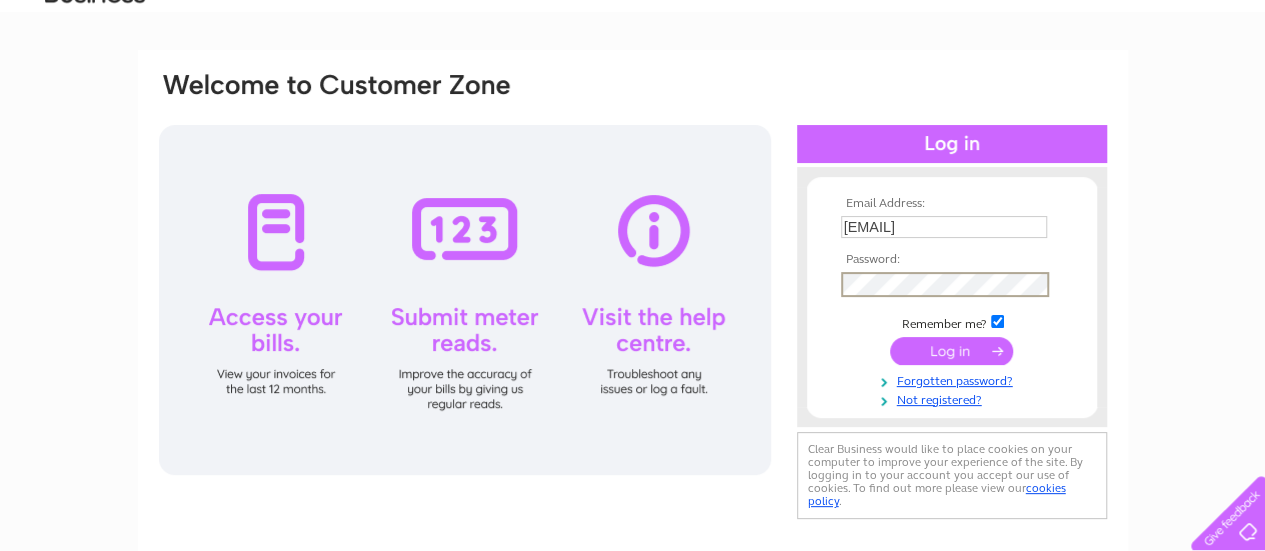 click at bounding box center [951, 351] 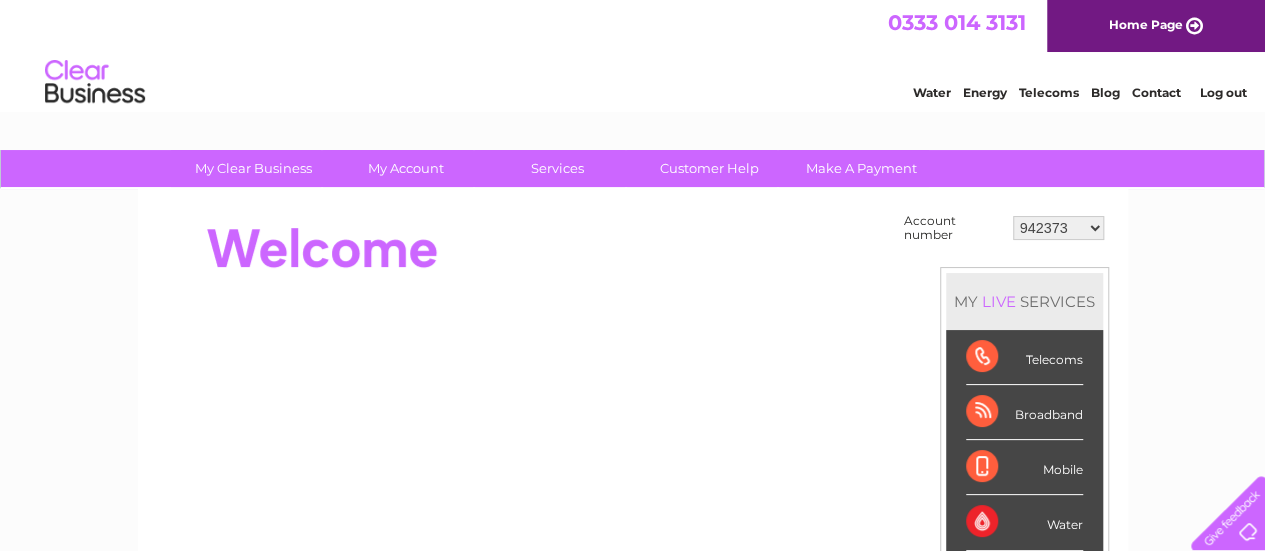 scroll, scrollTop: 0, scrollLeft: 0, axis: both 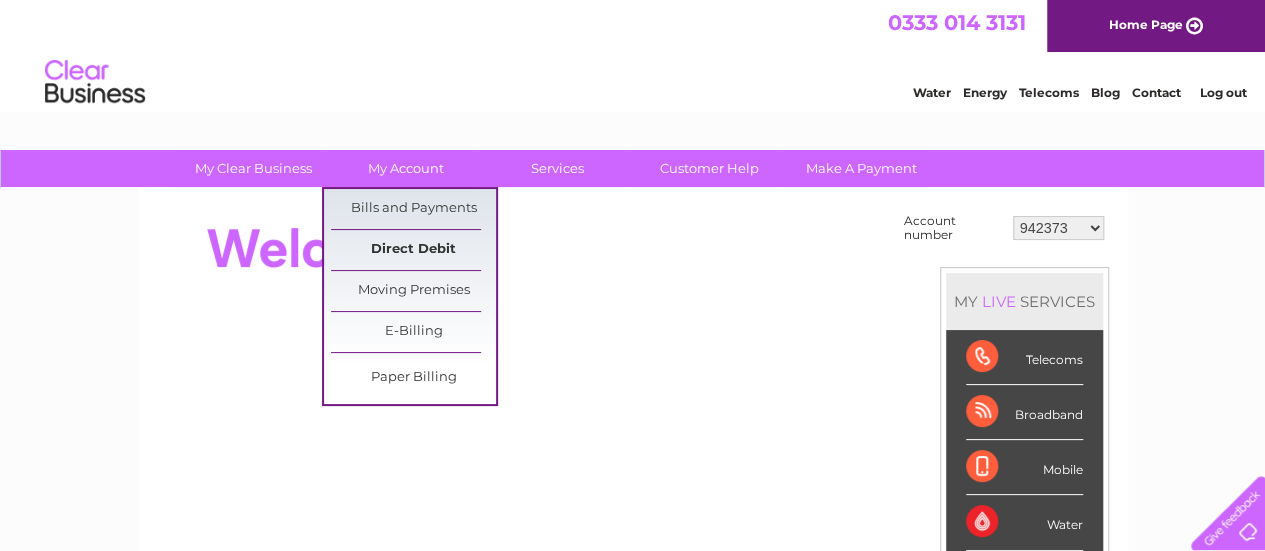 click on "Direct Debit" at bounding box center [413, 250] 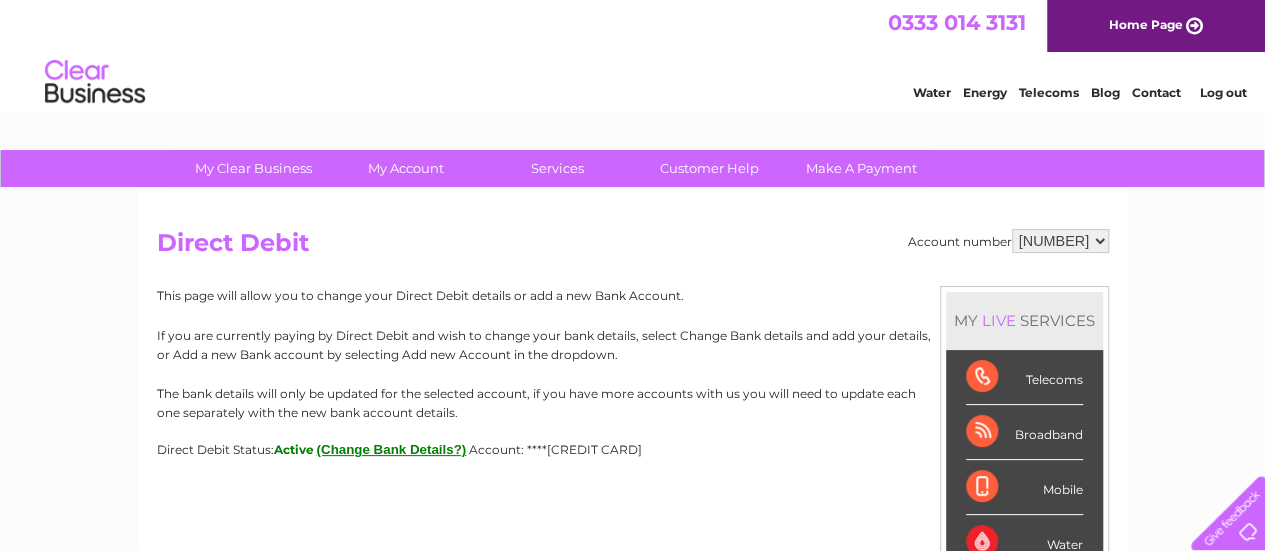 scroll, scrollTop: 100, scrollLeft: 0, axis: vertical 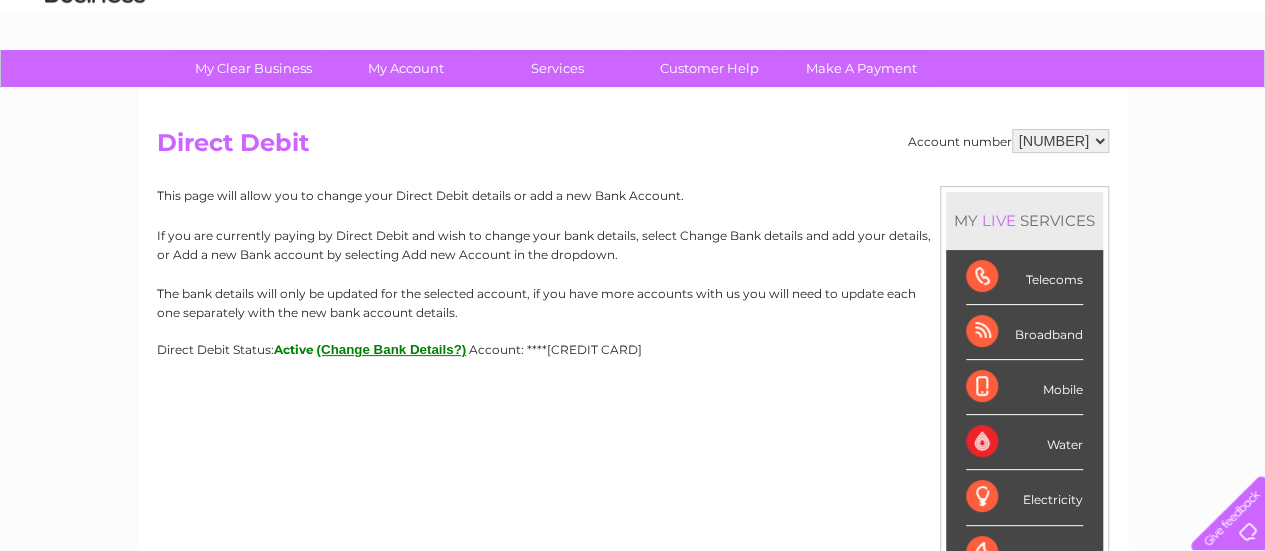 click on "942373
30317477" at bounding box center [1060, 141] 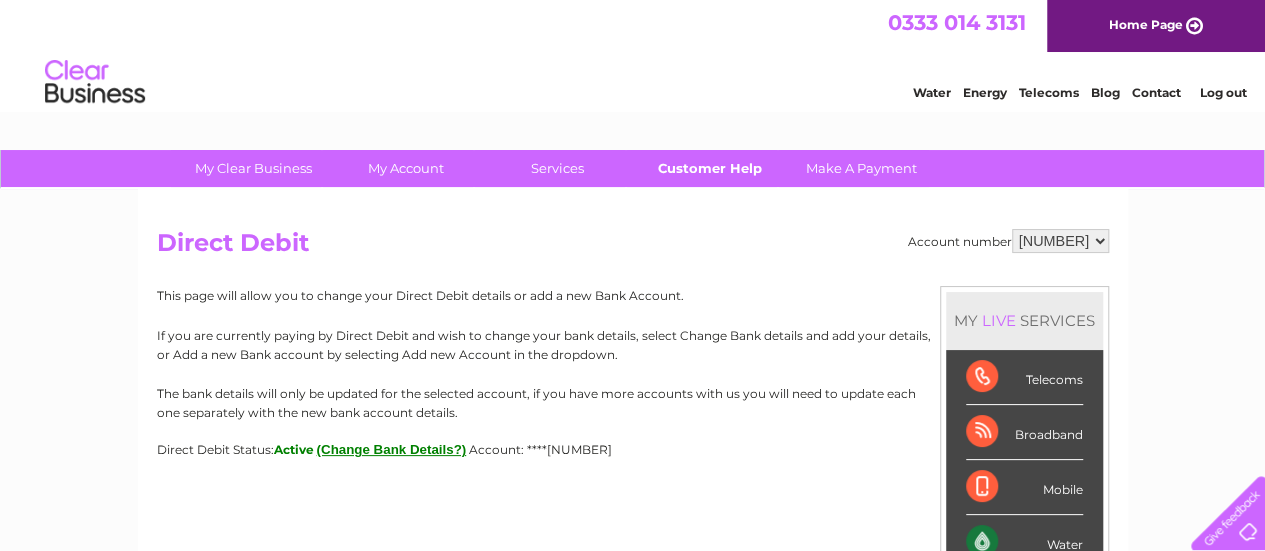 scroll, scrollTop: 100, scrollLeft: 0, axis: vertical 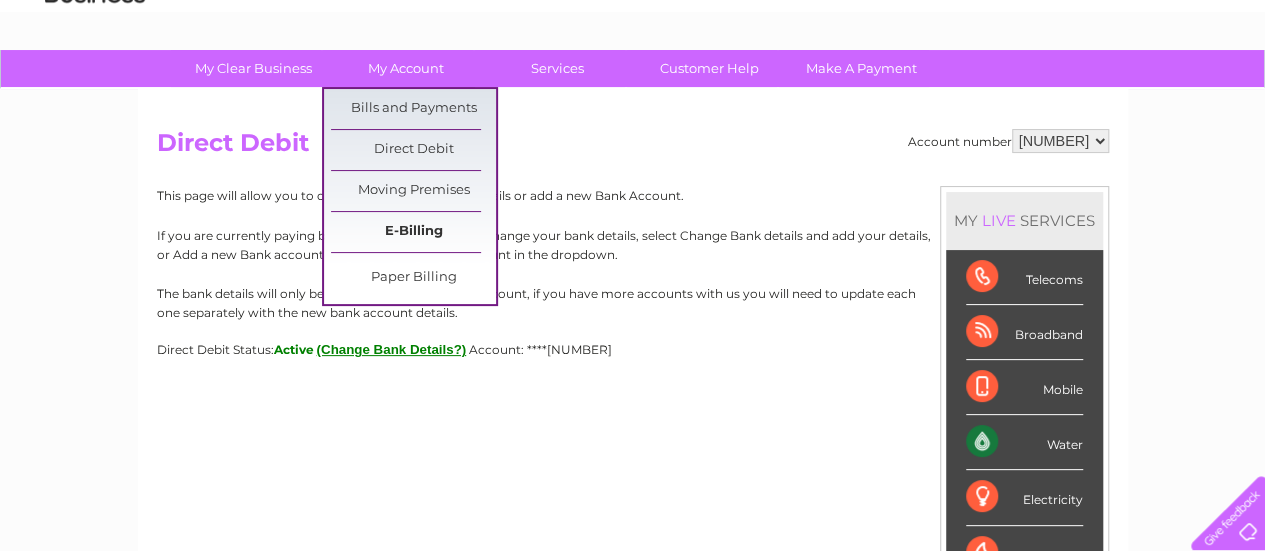 click on "E-Billing" at bounding box center (413, 232) 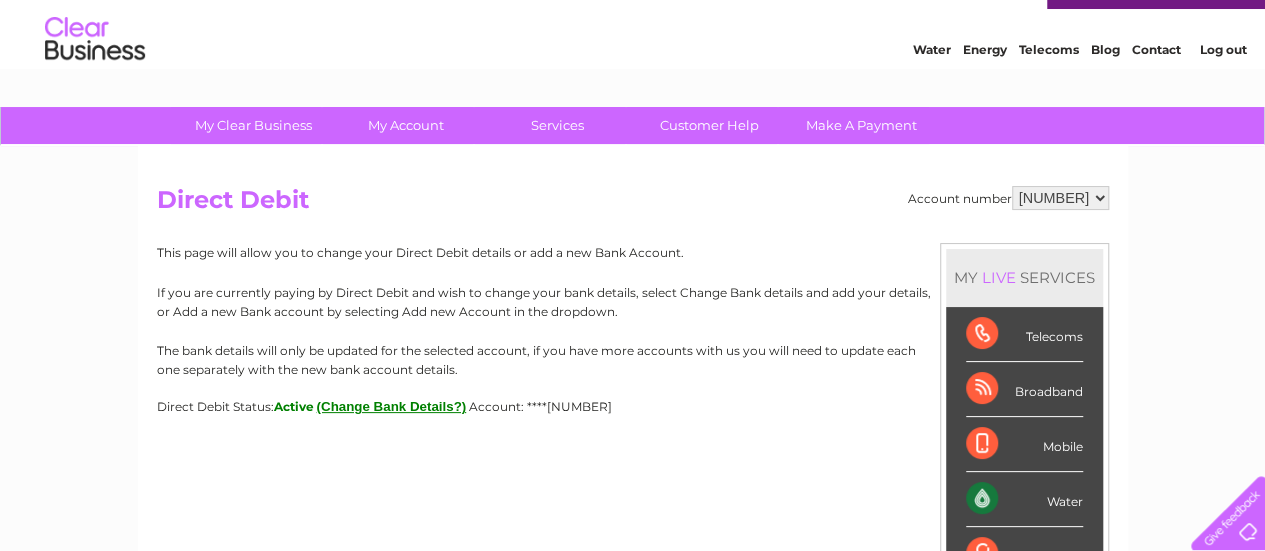 scroll, scrollTop: 0, scrollLeft: 0, axis: both 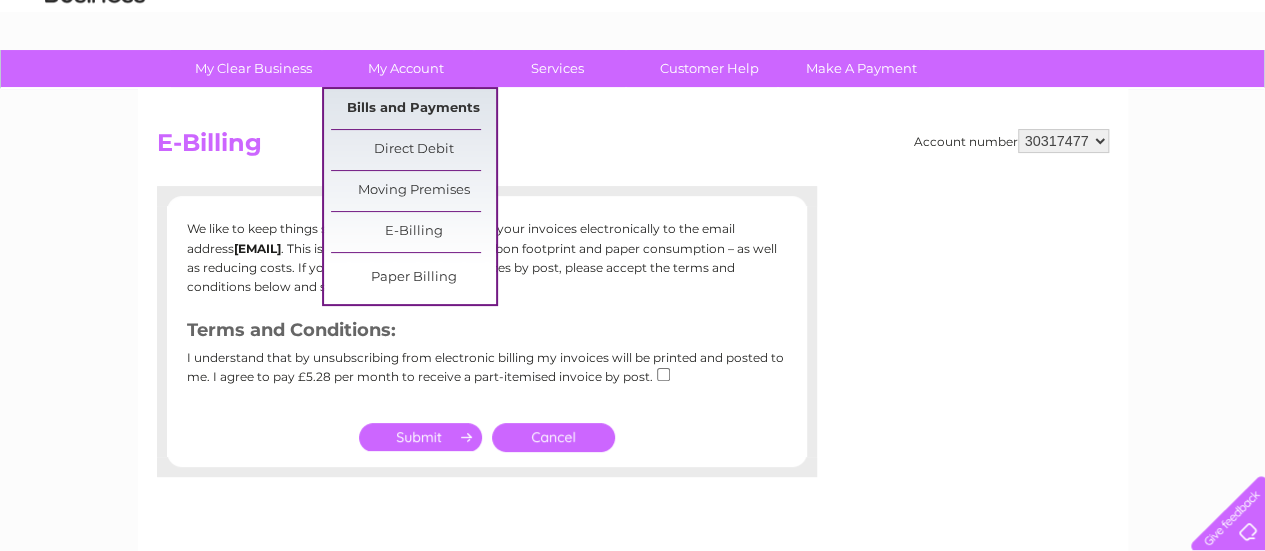 click on "Bills and Payments" at bounding box center (413, 109) 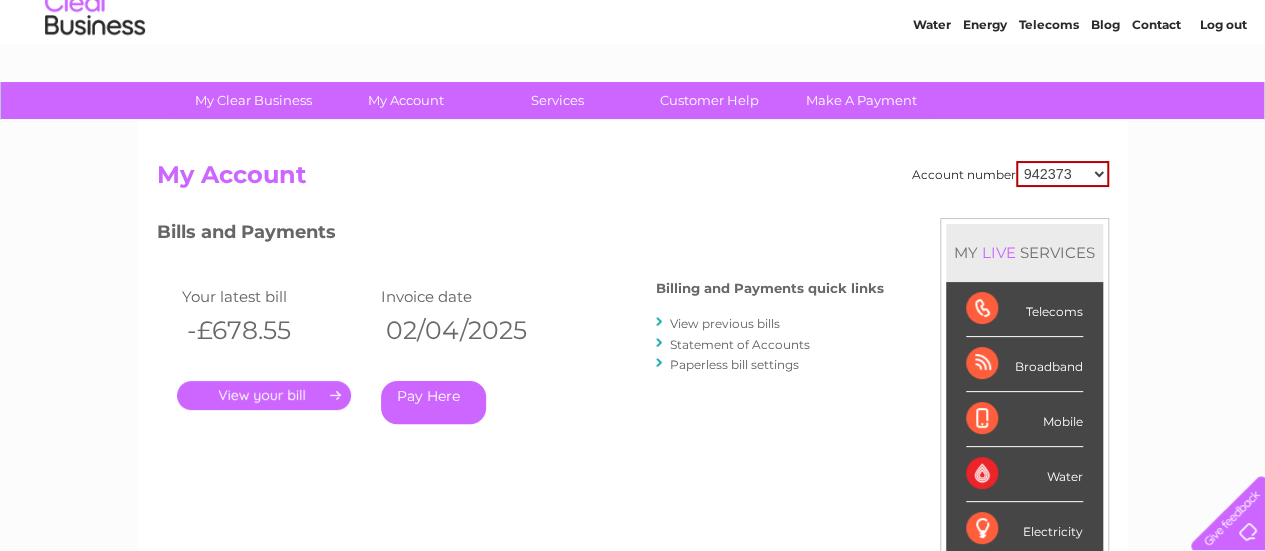 scroll, scrollTop: 100, scrollLeft: 0, axis: vertical 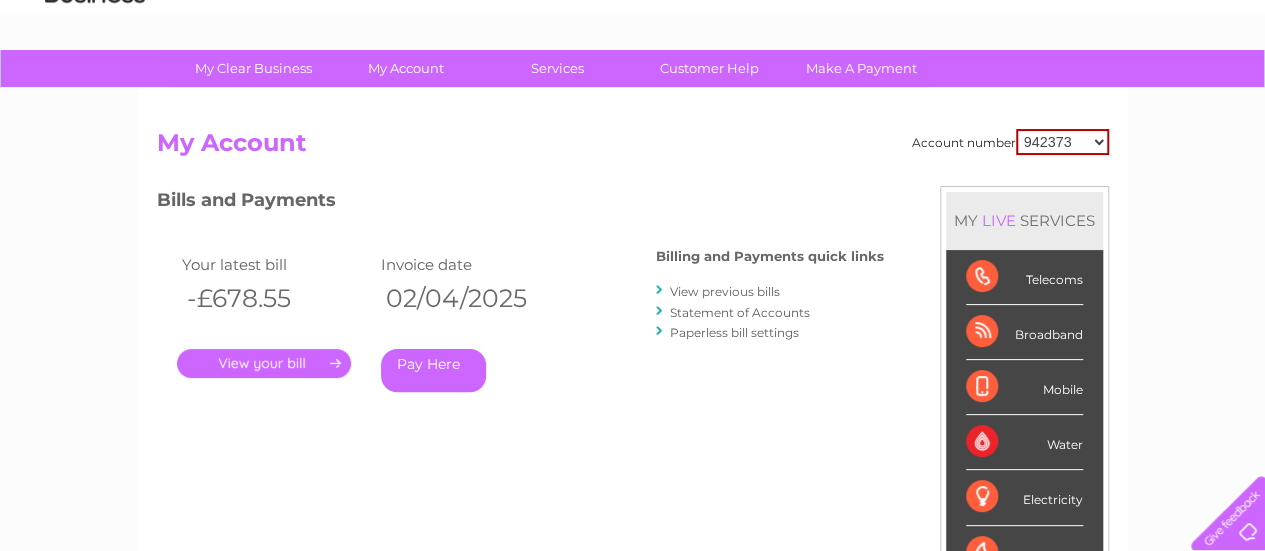 click on "942373
30317477" at bounding box center [1062, 142] 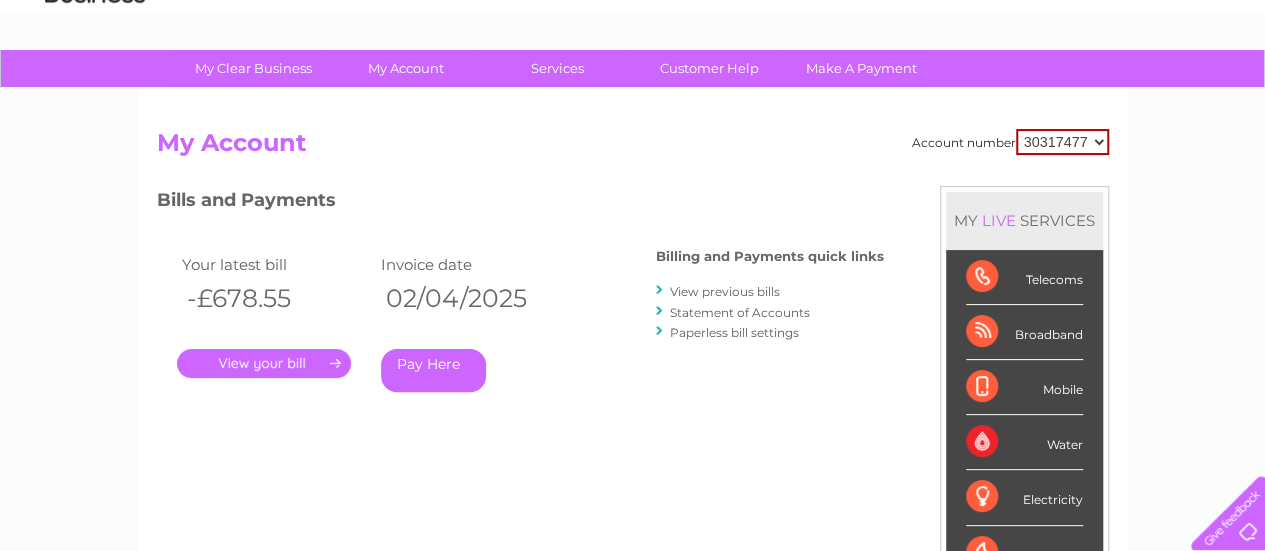 click on "942373
30317477" at bounding box center [1062, 142] 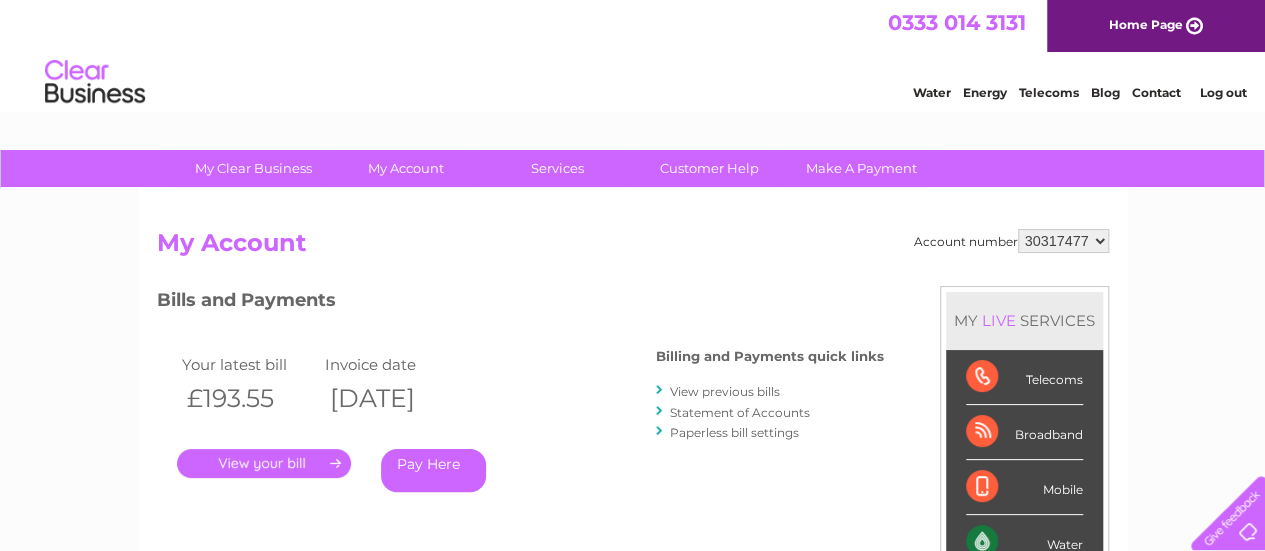 scroll, scrollTop: 100, scrollLeft: 0, axis: vertical 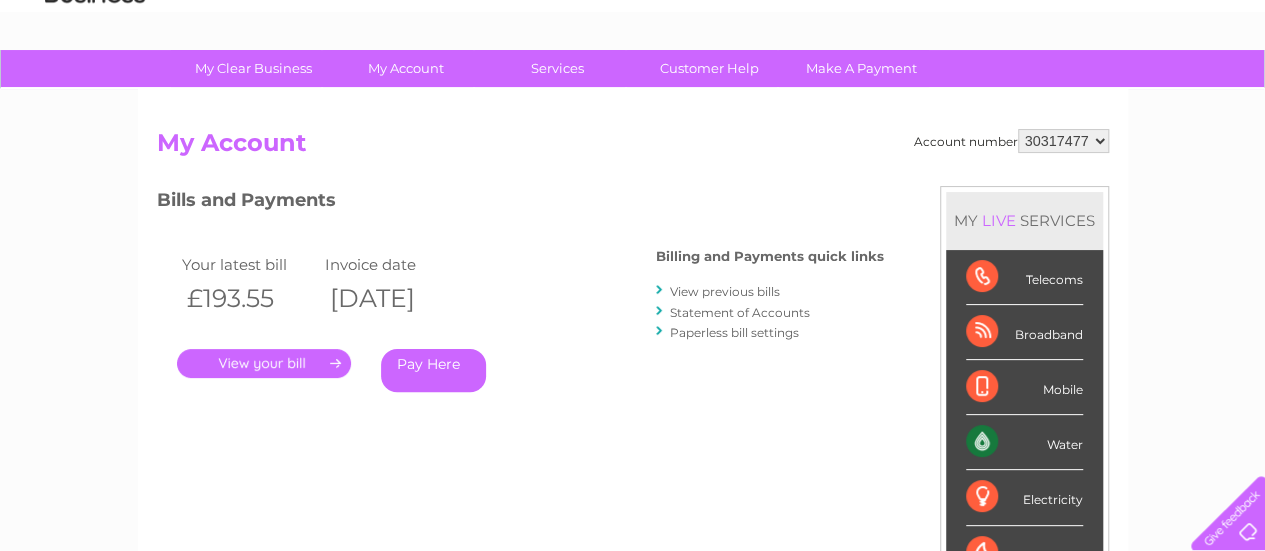 click on "." at bounding box center (264, 363) 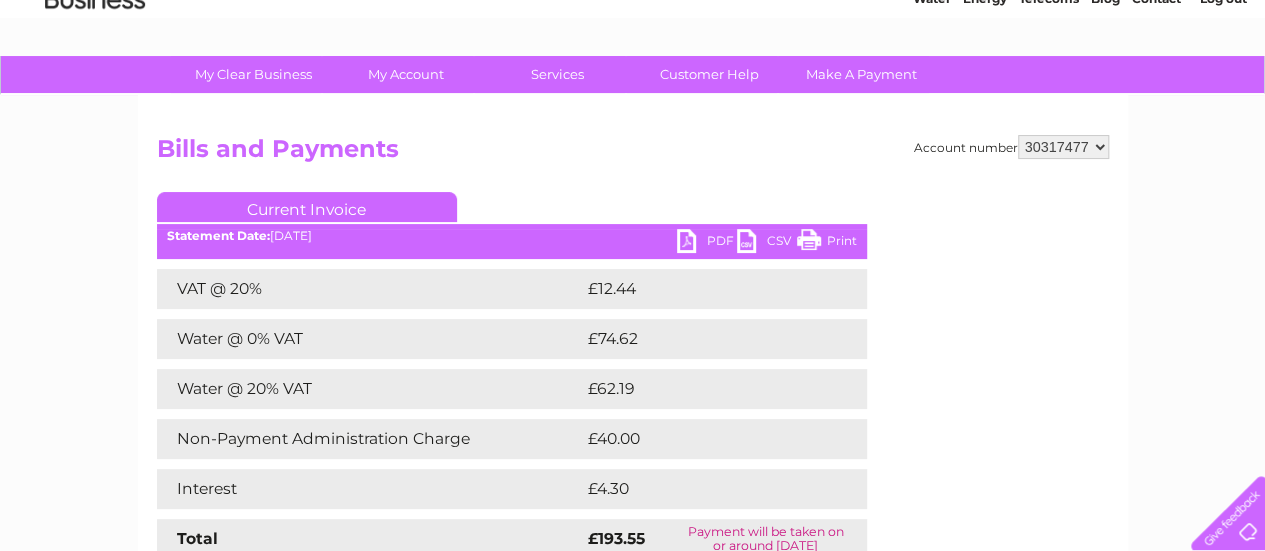 scroll, scrollTop: 0, scrollLeft: 0, axis: both 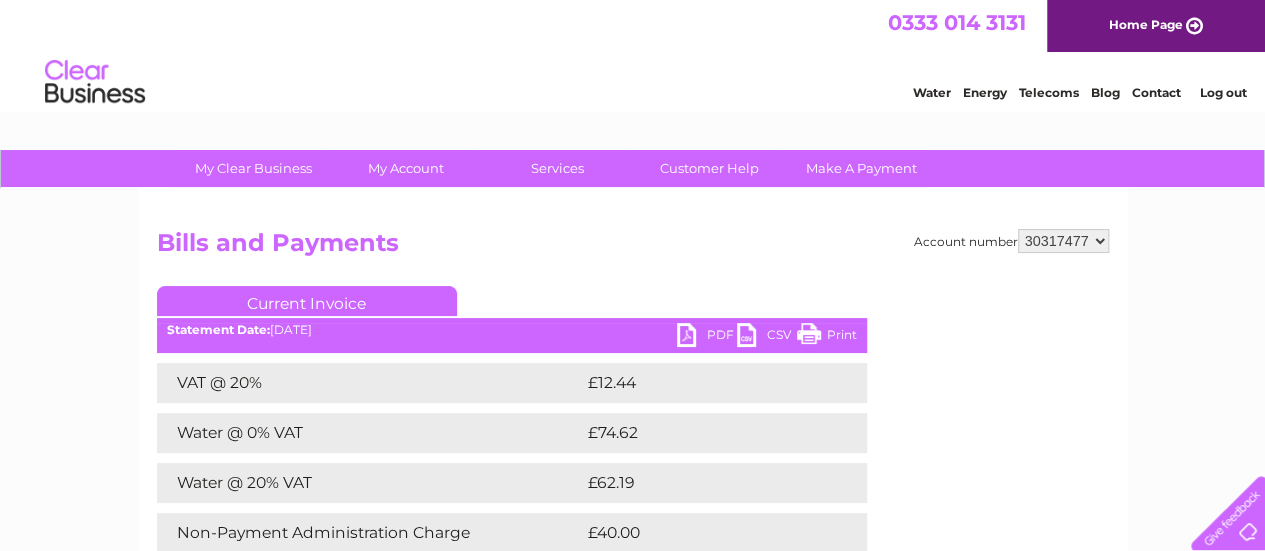 click on "Bills and Payments" at bounding box center [633, 248] 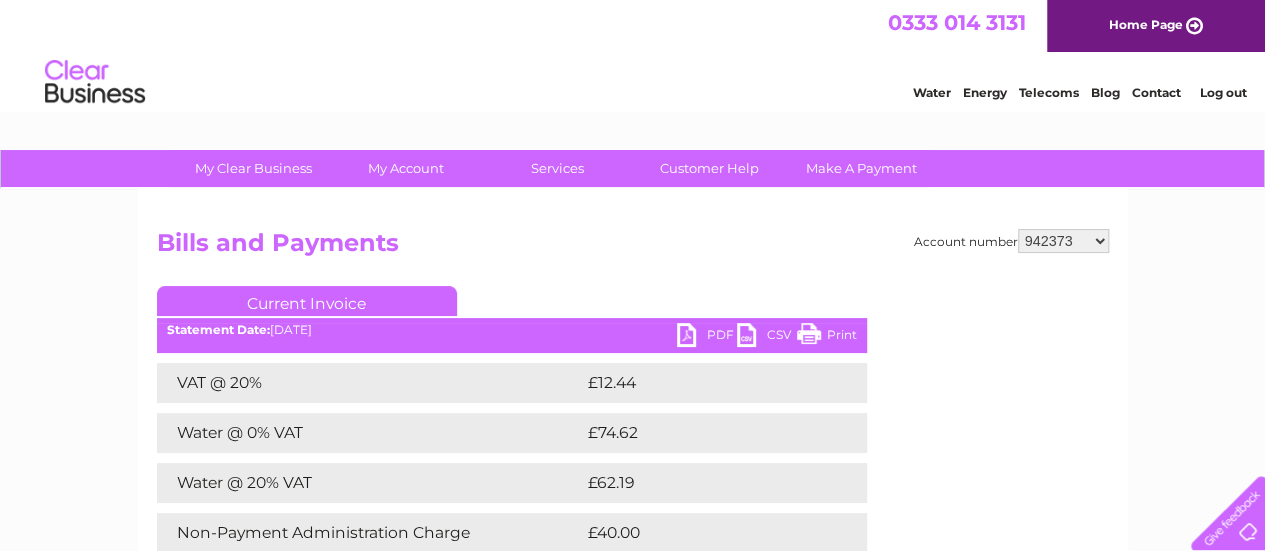 click on "942373
30317477" at bounding box center [1063, 241] 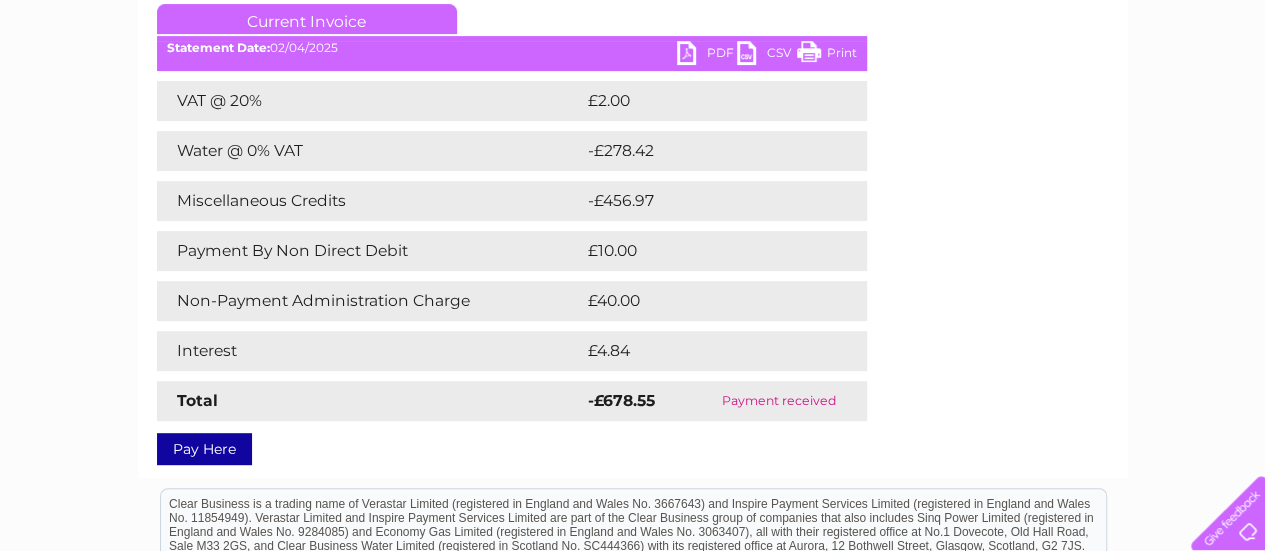 scroll, scrollTop: 300, scrollLeft: 0, axis: vertical 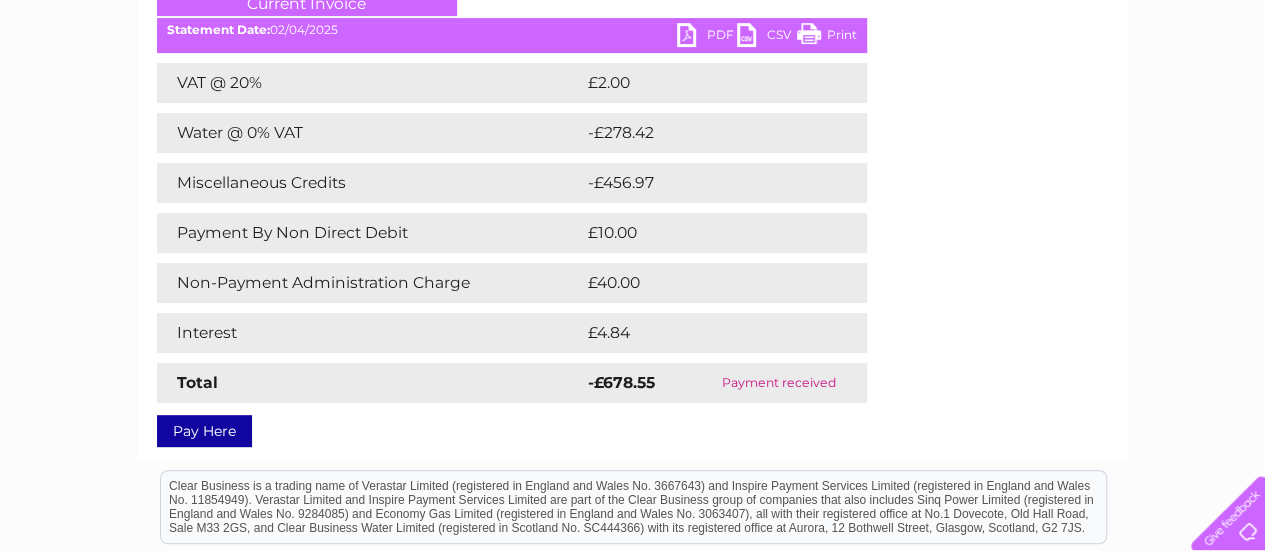 click on "Pay Here" at bounding box center [204, 431] 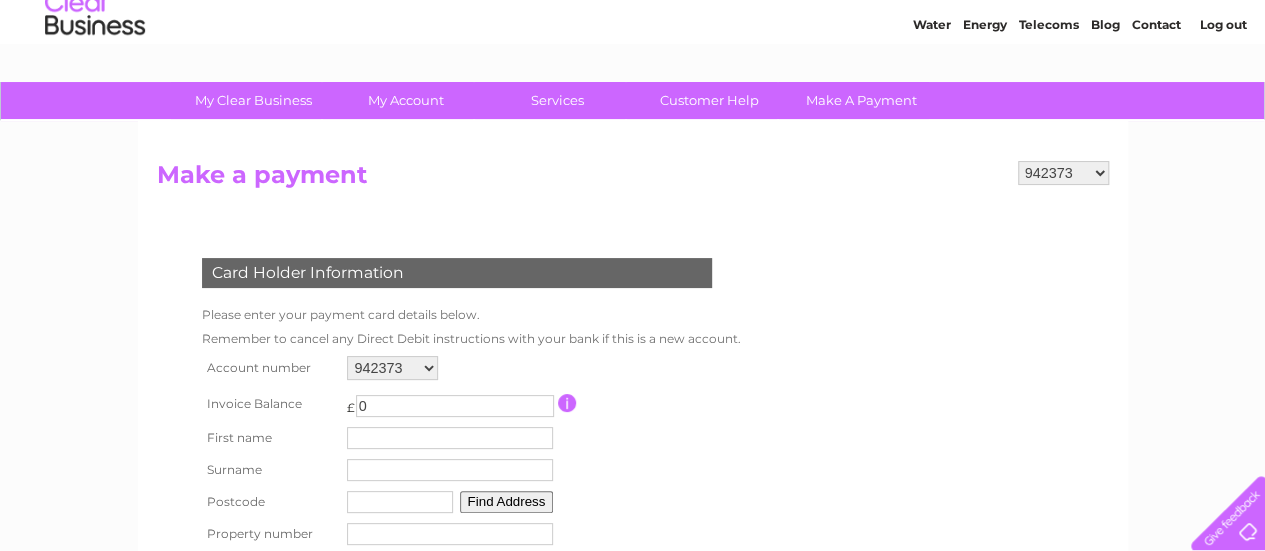 scroll, scrollTop: 100, scrollLeft: 0, axis: vertical 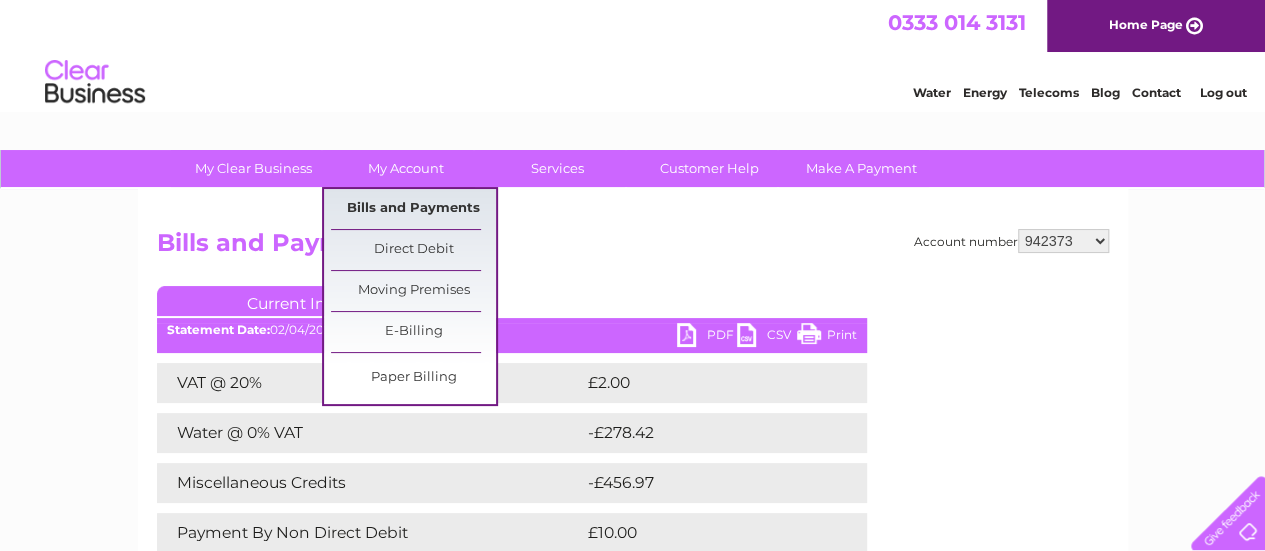 click on "Bills and Payments" at bounding box center [413, 209] 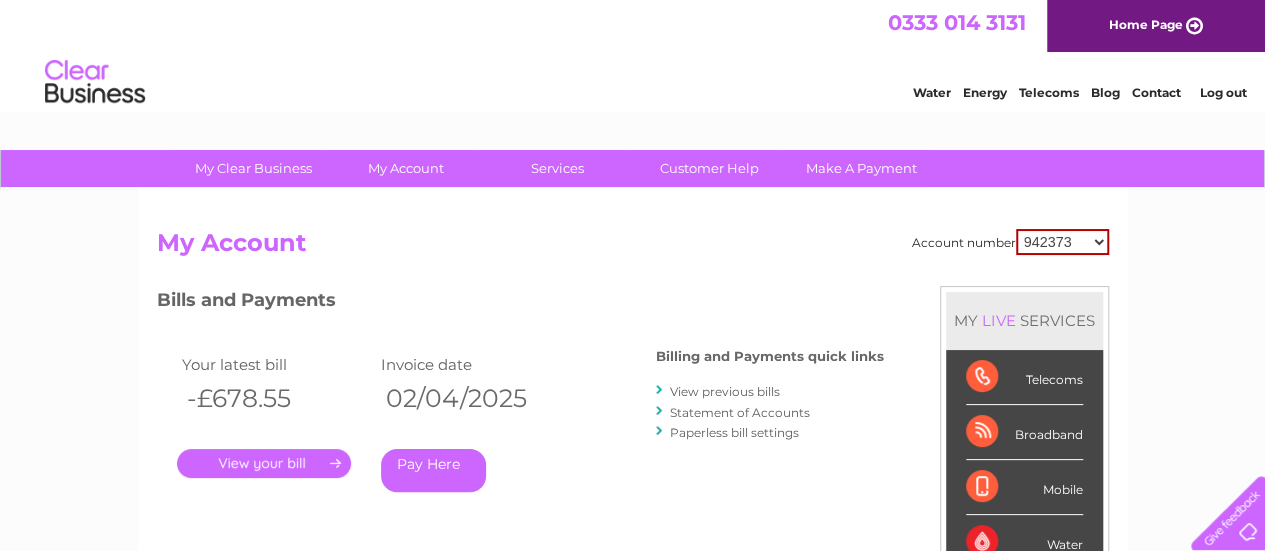 scroll, scrollTop: 0, scrollLeft: 0, axis: both 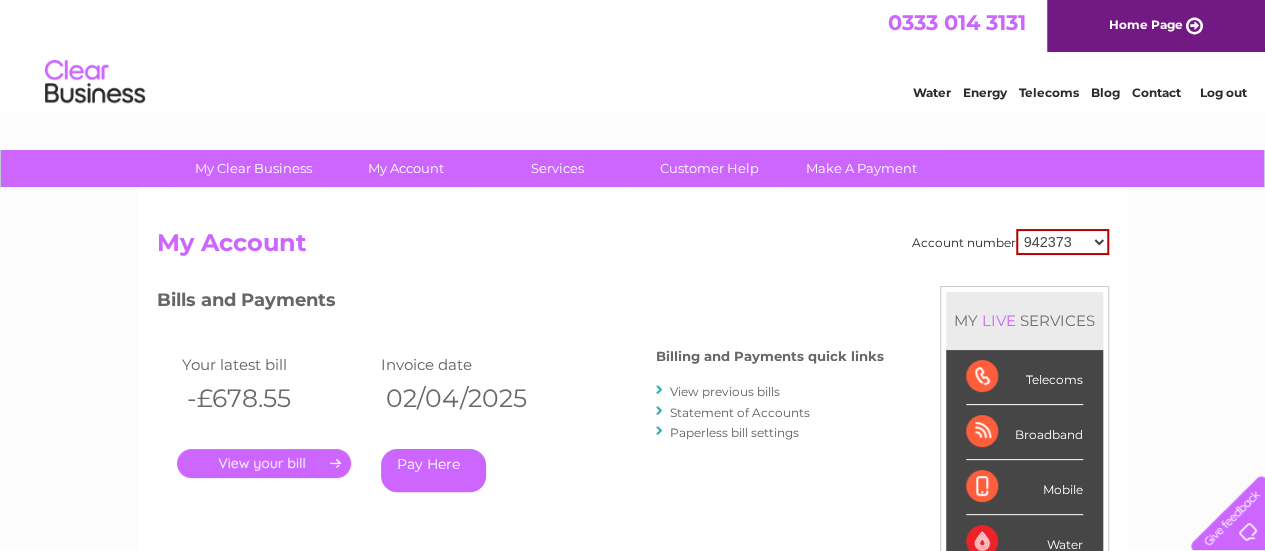 click on "Statement of Accounts" at bounding box center (740, 412) 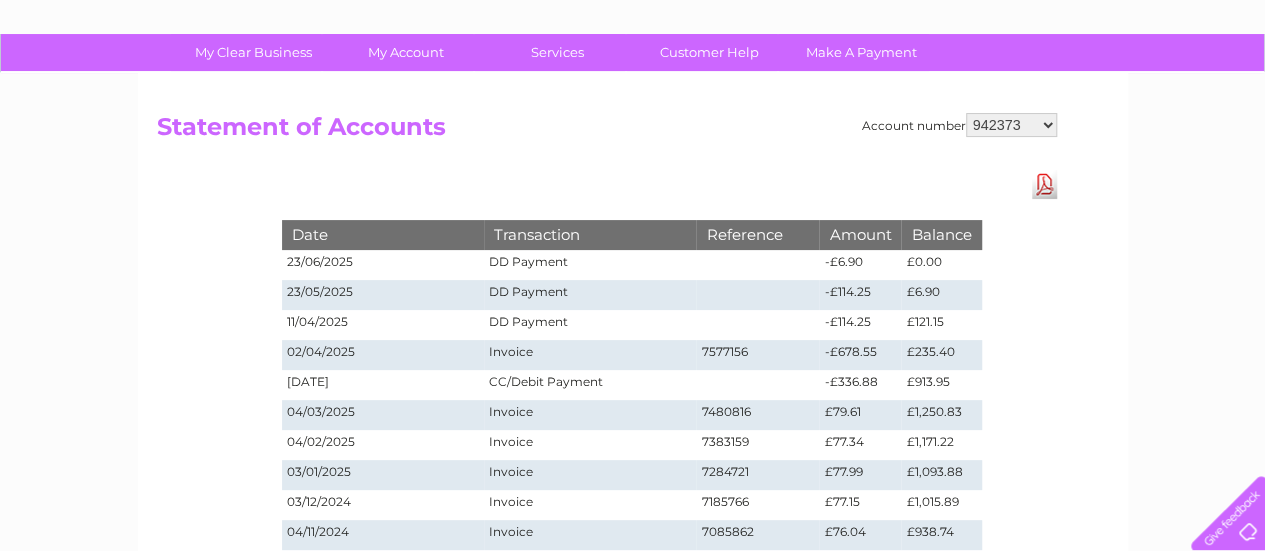 scroll, scrollTop: 100, scrollLeft: 0, axis: vertical 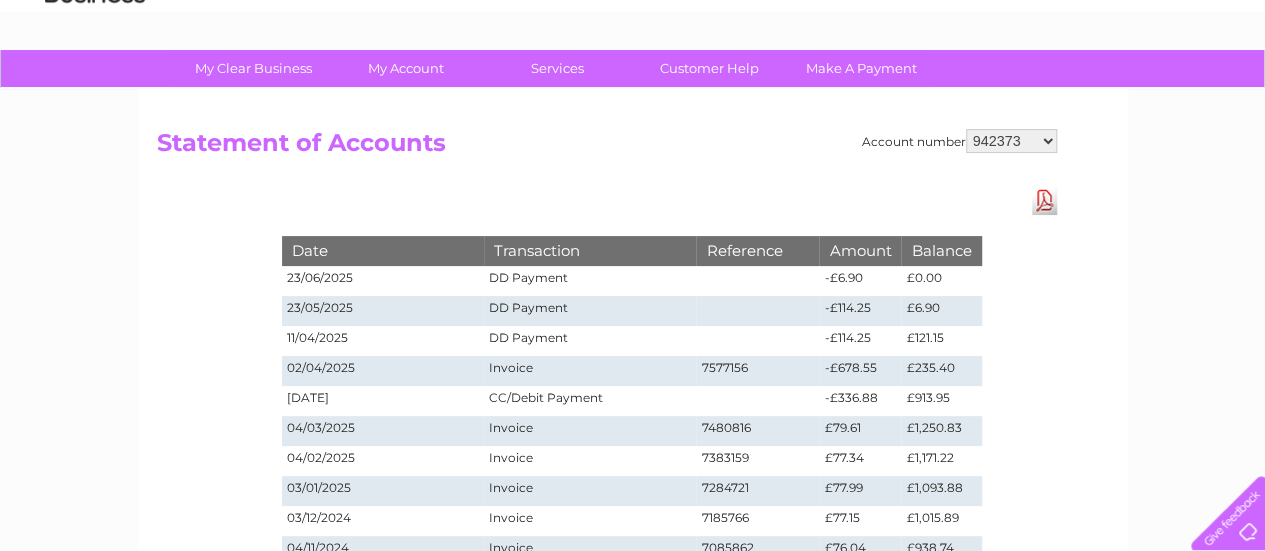 click on "942373
30317477" at bounding box center [1011, 141] 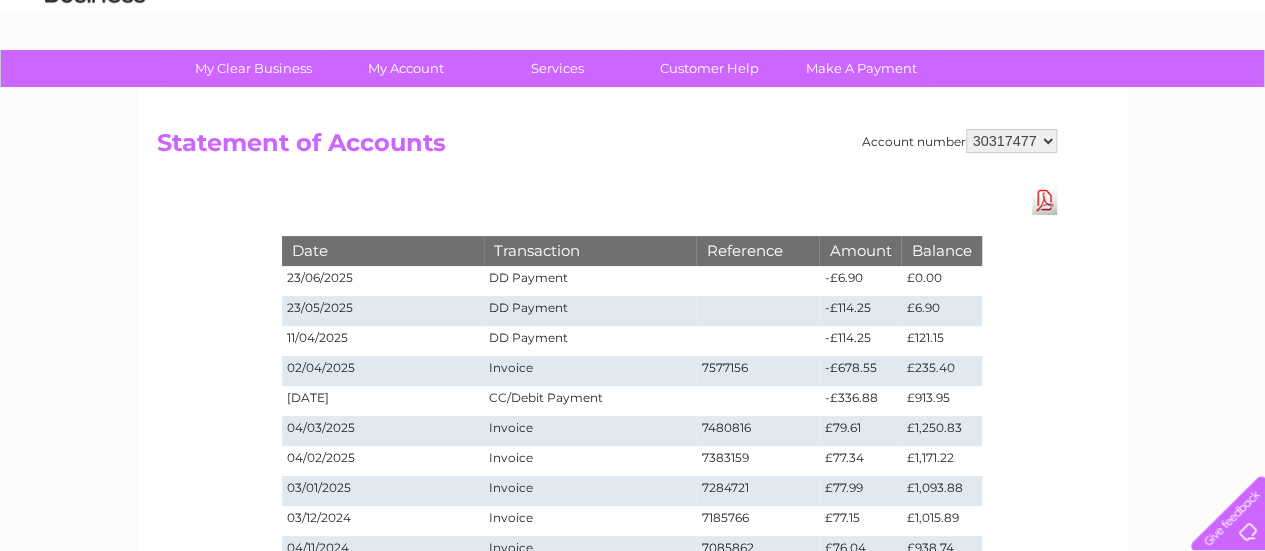 click on "942373
30317477" at bounding box center (1011, 141) 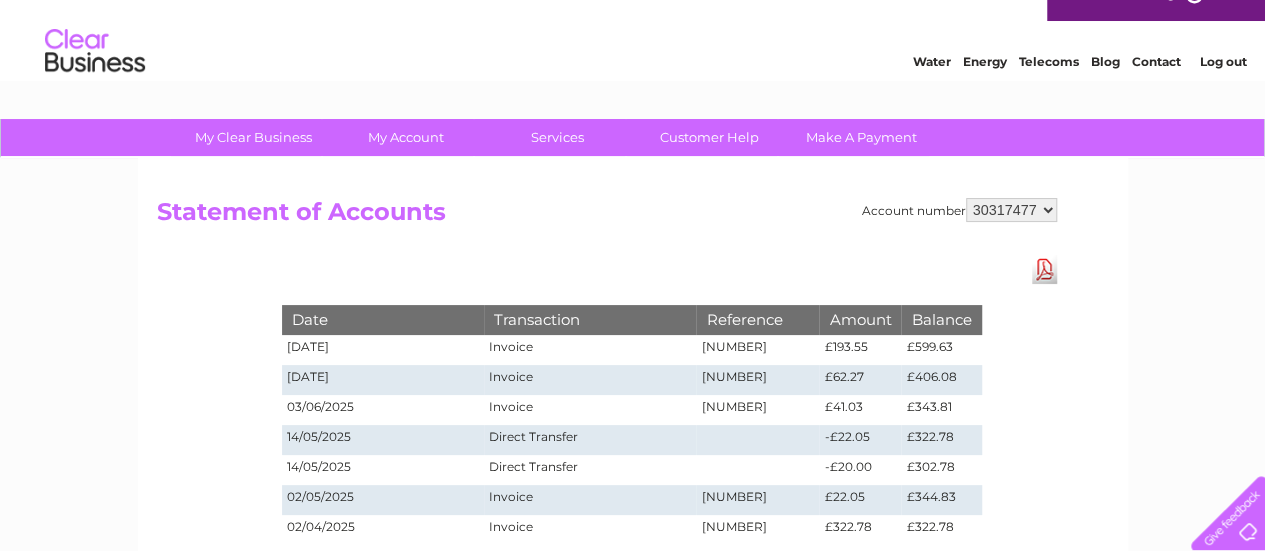 scroll, scrollTop: 0, scrollLeft: 0, axis: both 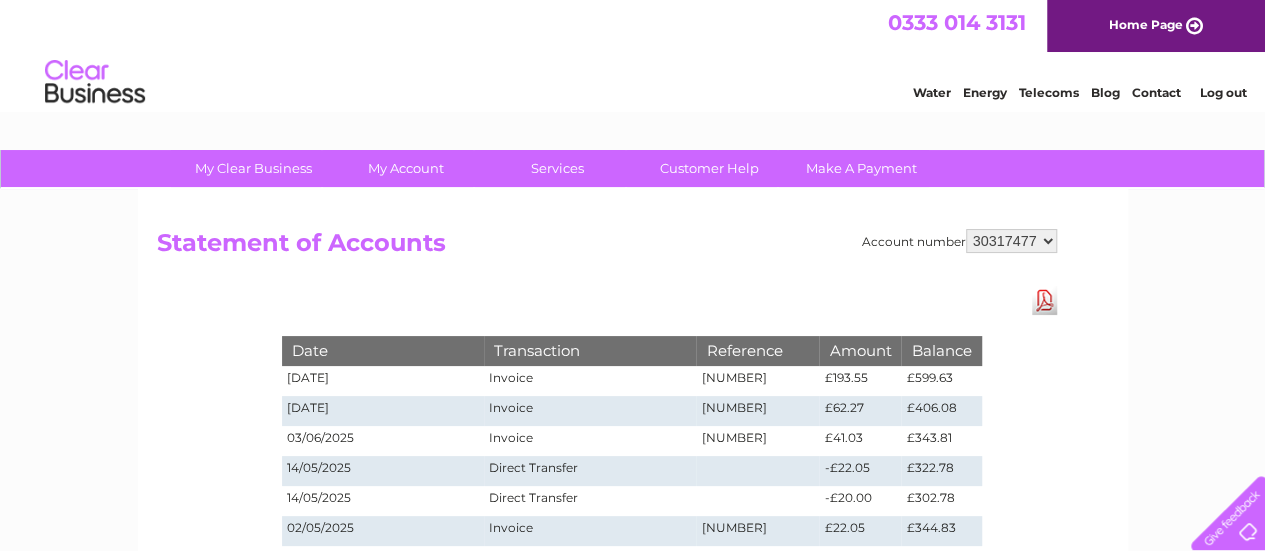 click on "Contact" at bounding box center [1156, 92] 